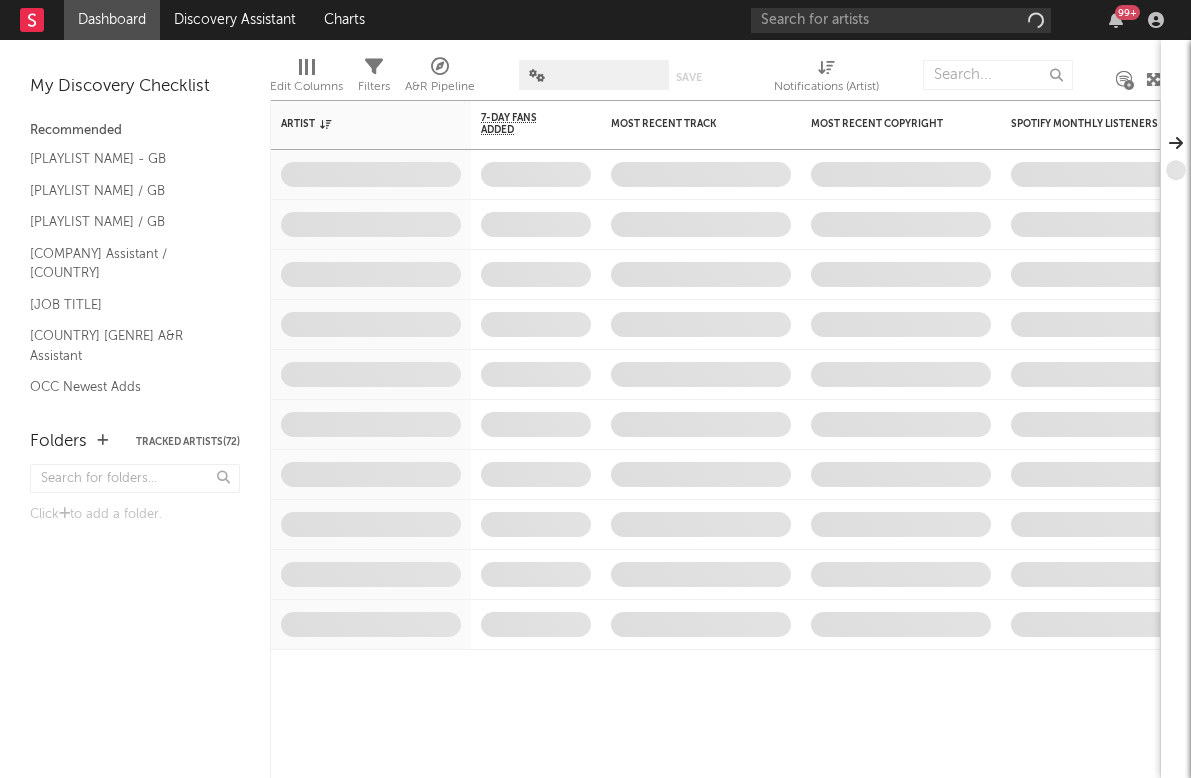 scroll, scrollTop: 0, scrollLeft: 0, axis: both 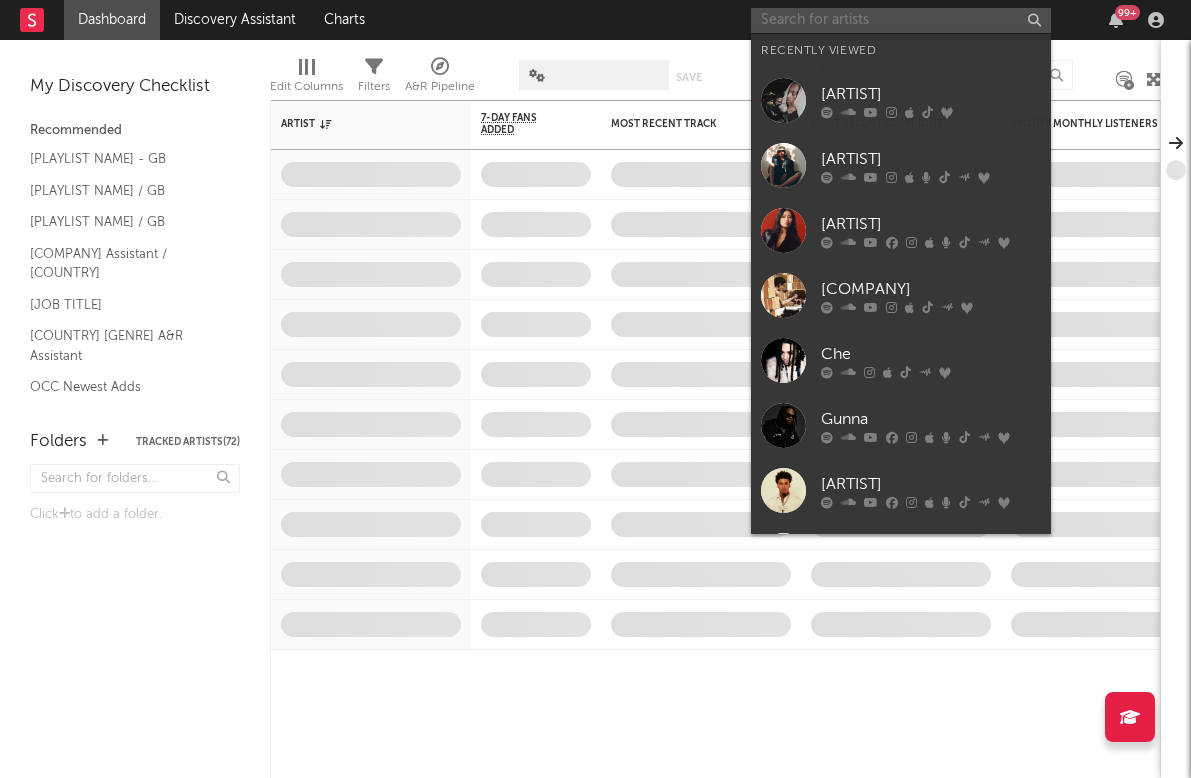 click at bounding box center [901, 20] 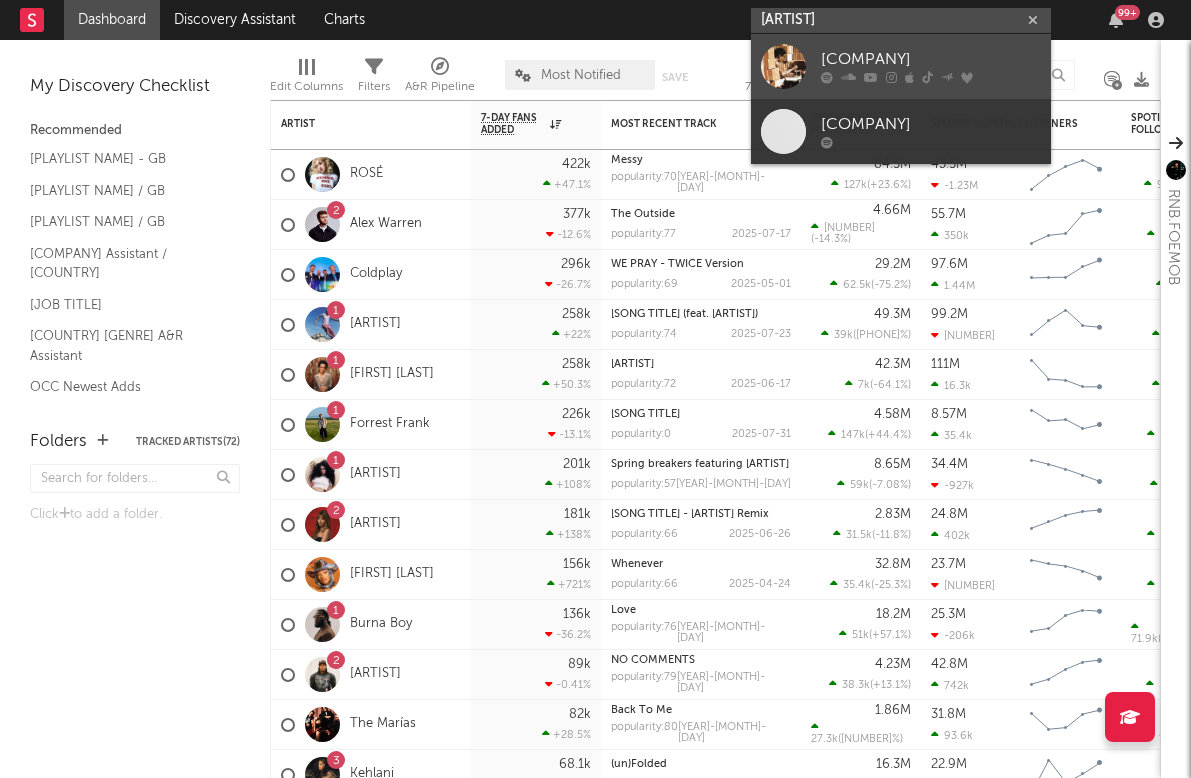 type on "[ARTIST]" 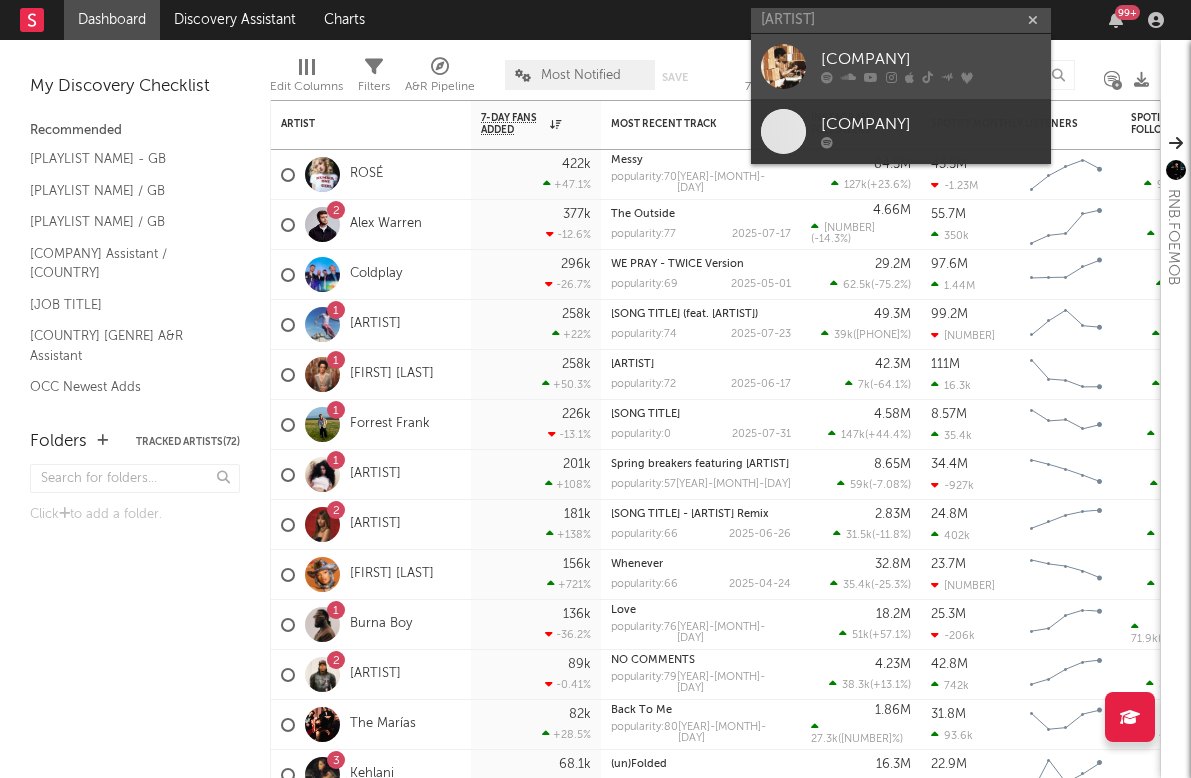 click on "[COMPANY]" at bounding box center [901, 66] 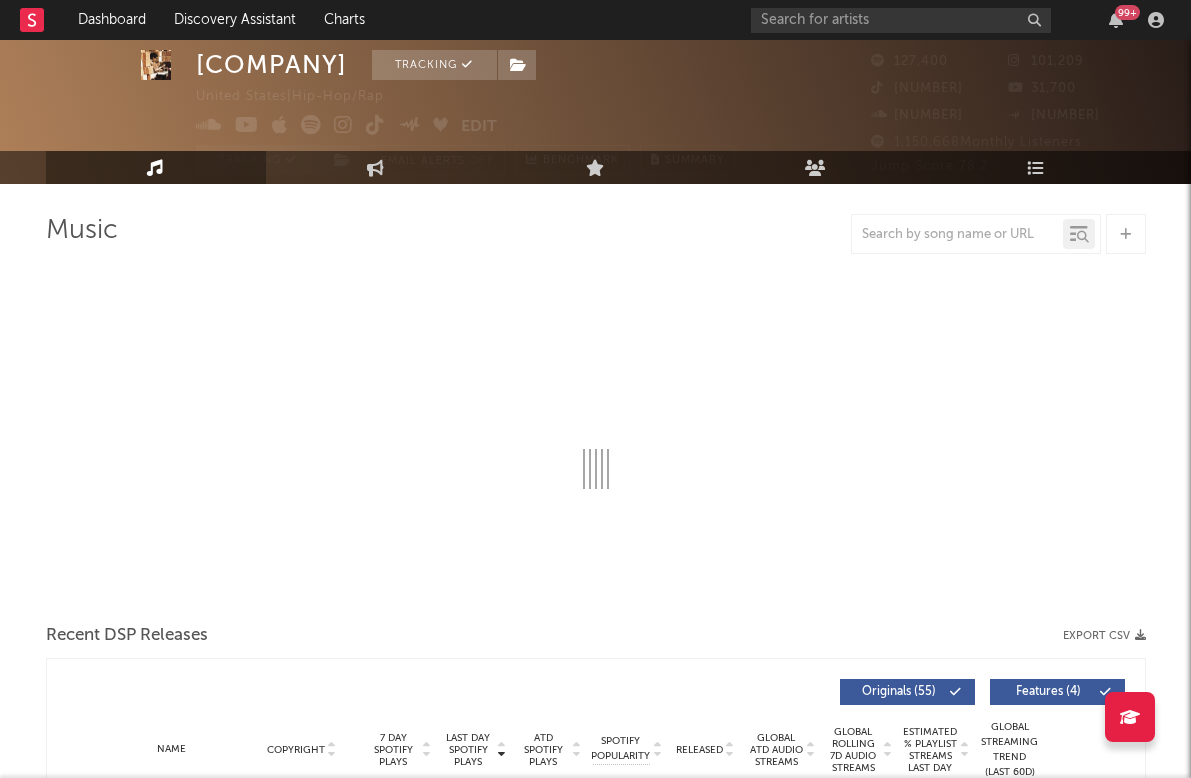 select on "6m" 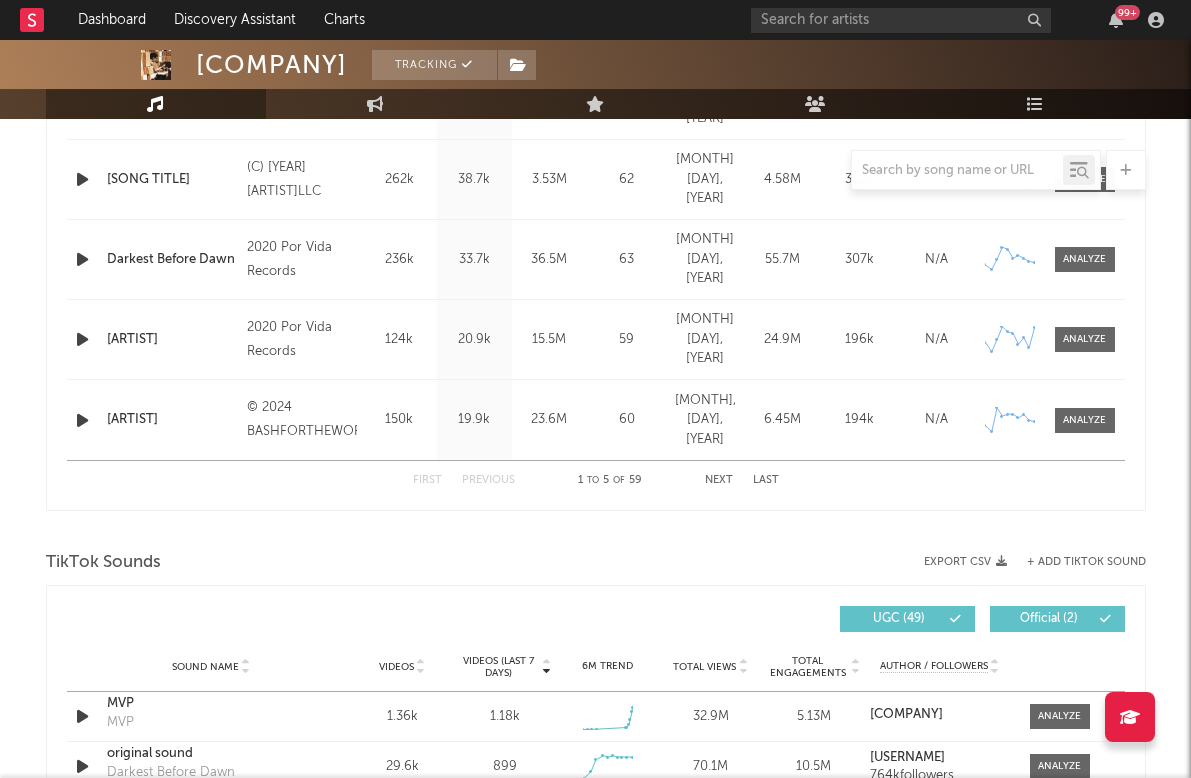 scroll, scrollTop: 1348, scrollLeft: 0, axis: vertical 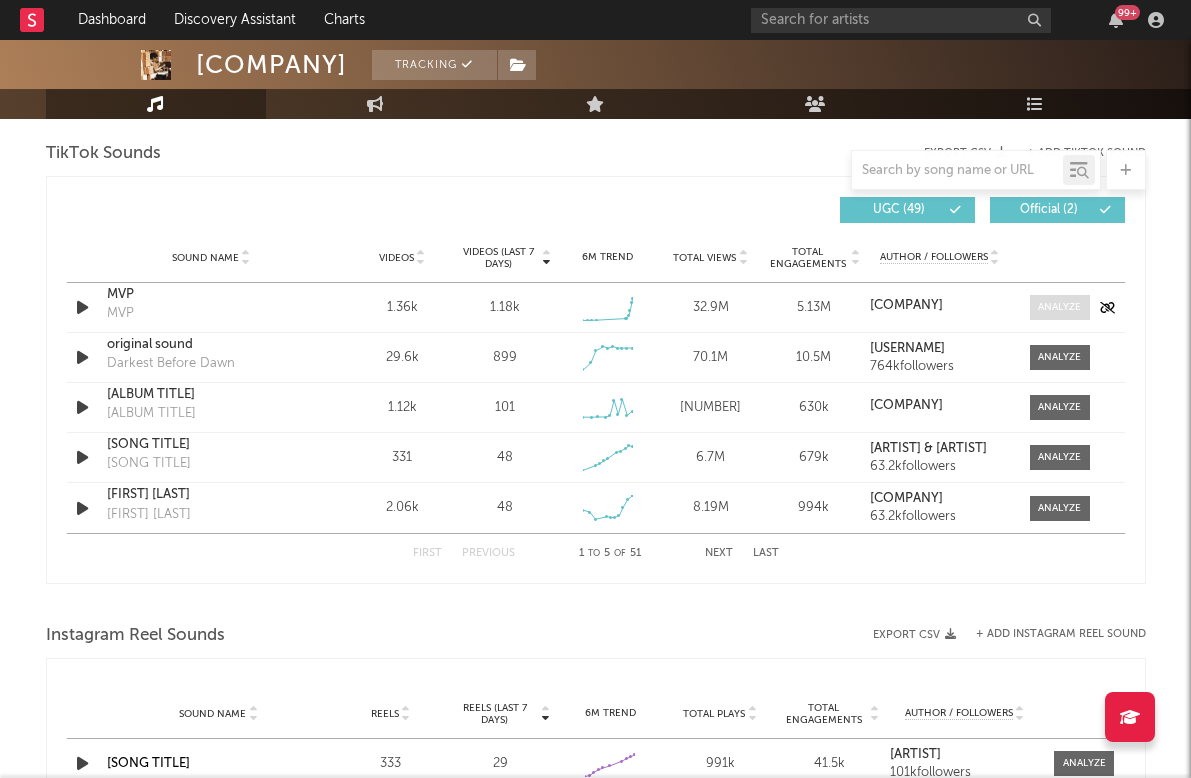 click at bounding box center [1060, 307] 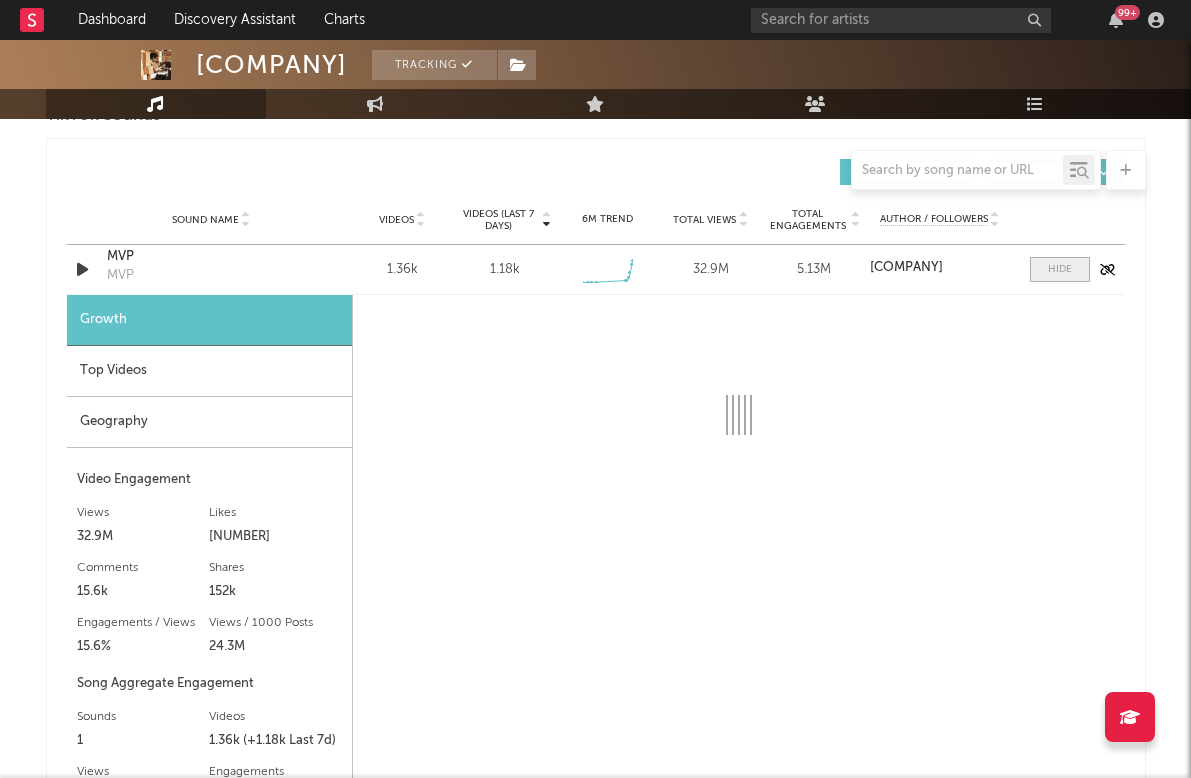 select on "1w" 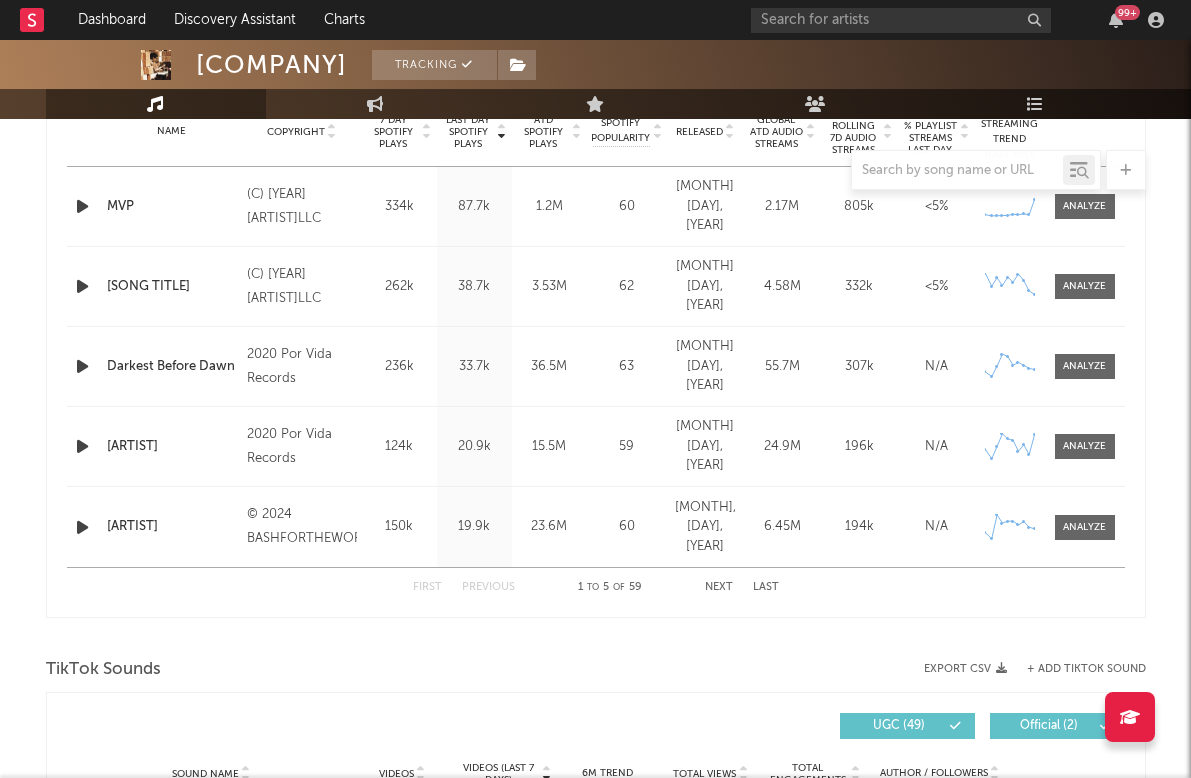 scroll, scrollTop: 756, scrollLeft: 0, axis: vertical 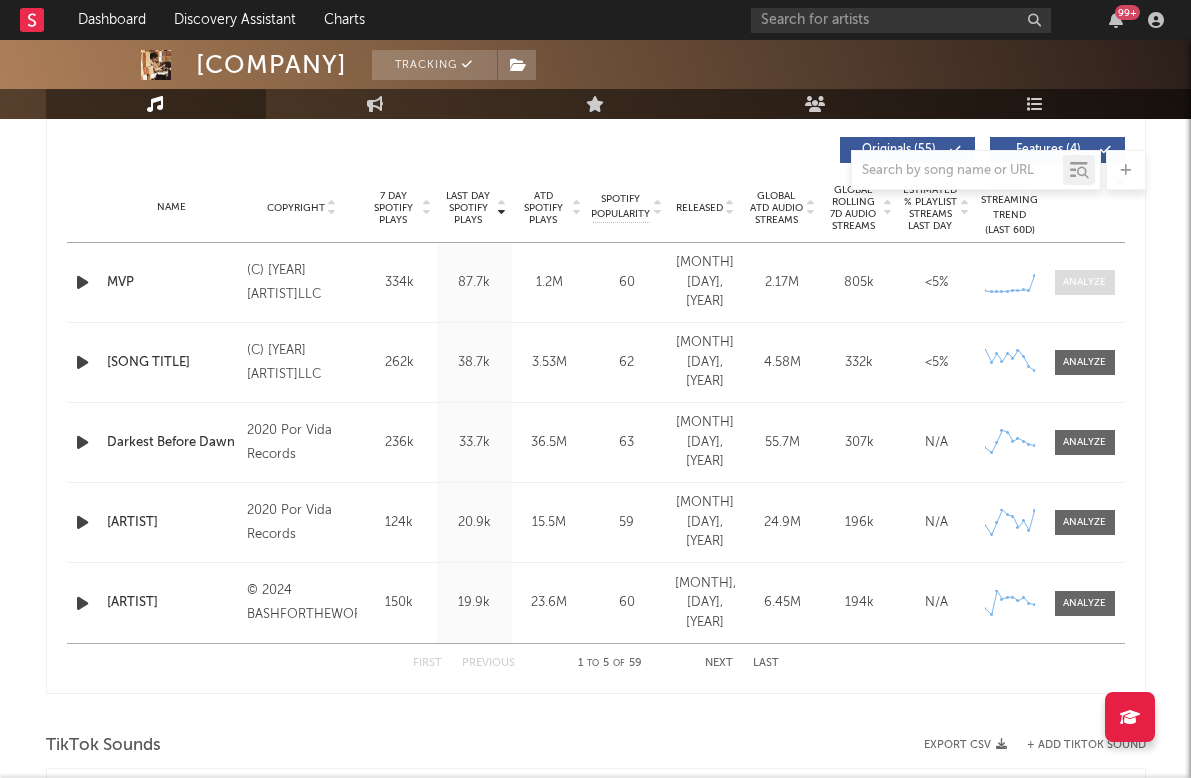 click at bounding box center [1084, 282] 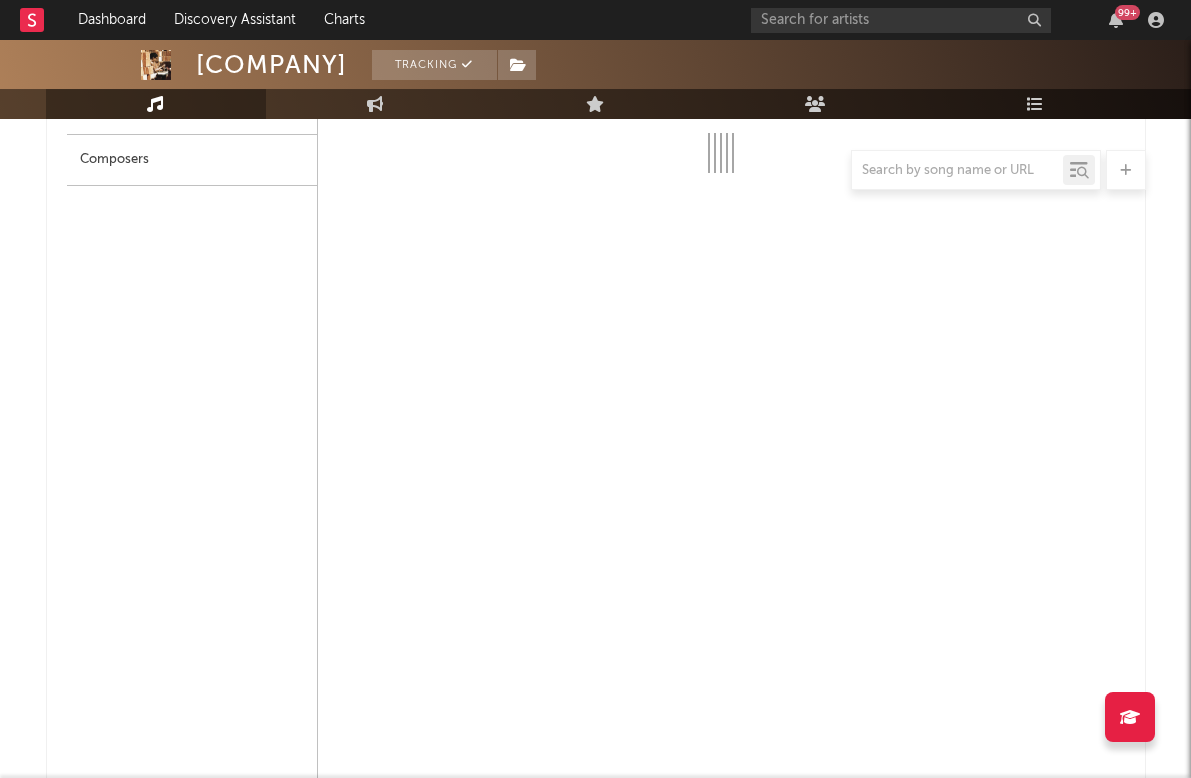 select on "1w" 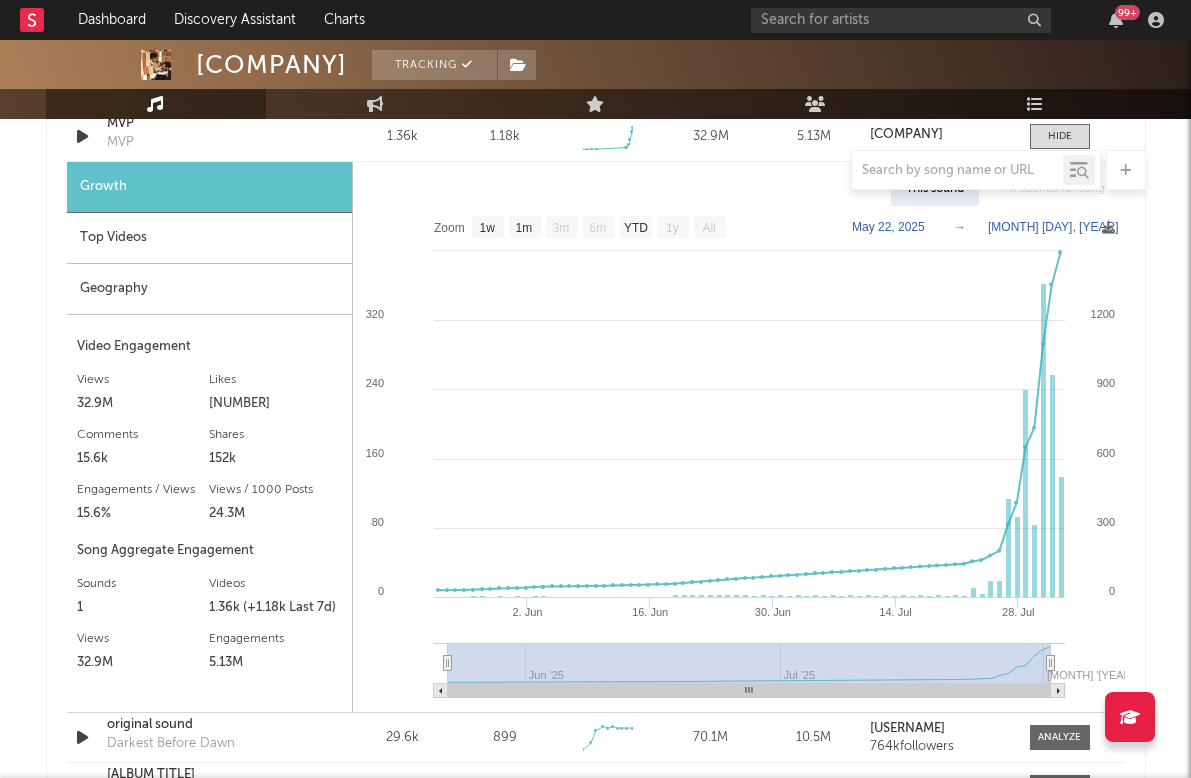 scroll, scrollTop: 2471, scrollLeft: 0, axis: vertical 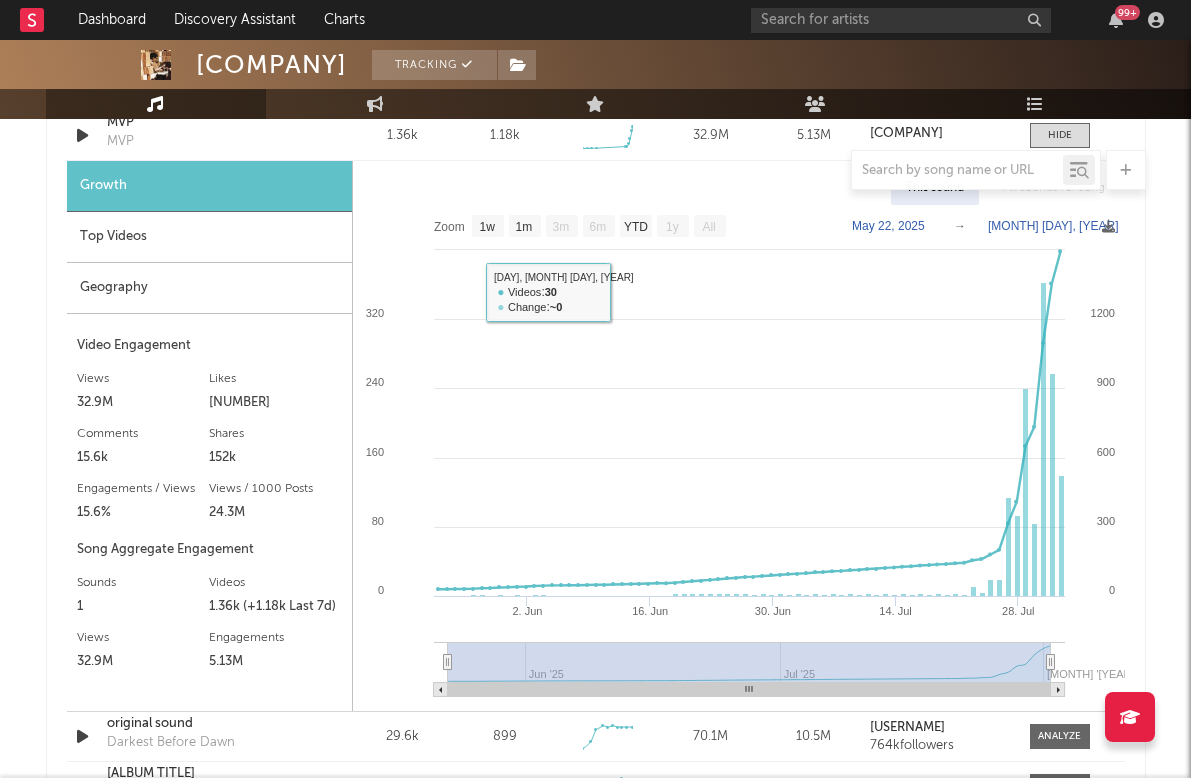 click on "Top Videos" at bounding box center [209, 237] 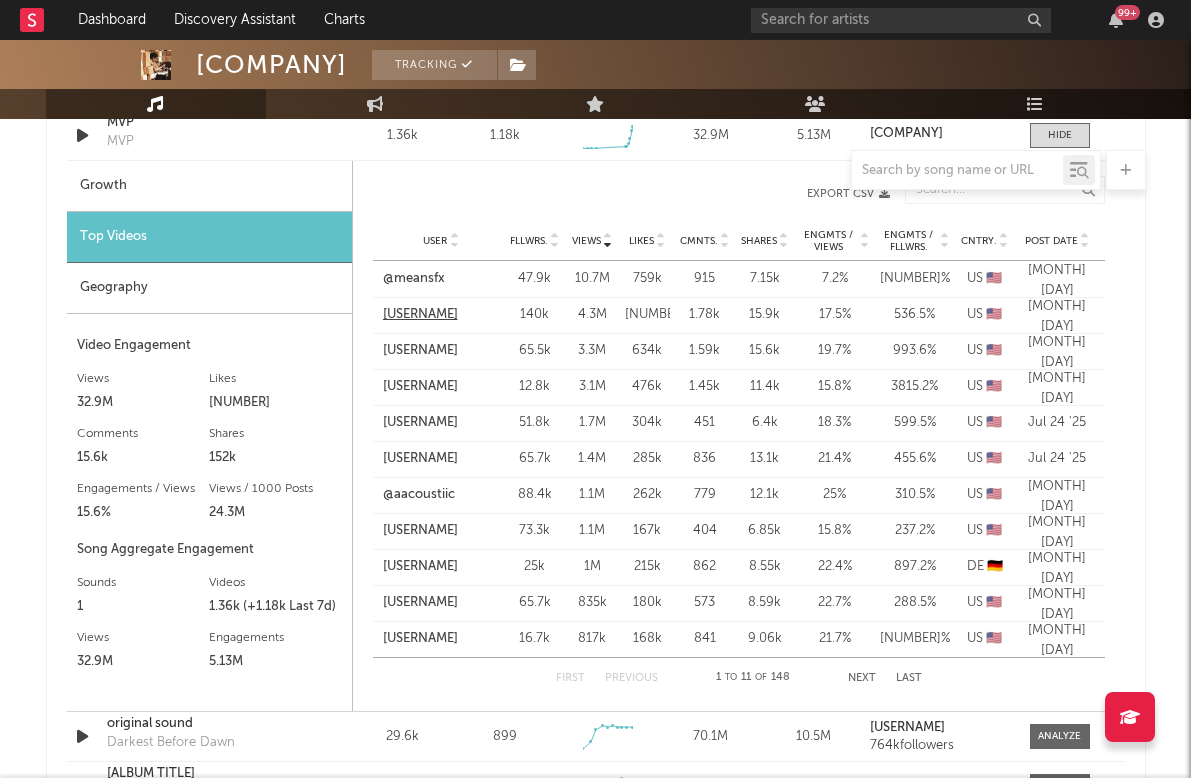 click on "[USERNAME]" at bounding box center [420, 315] 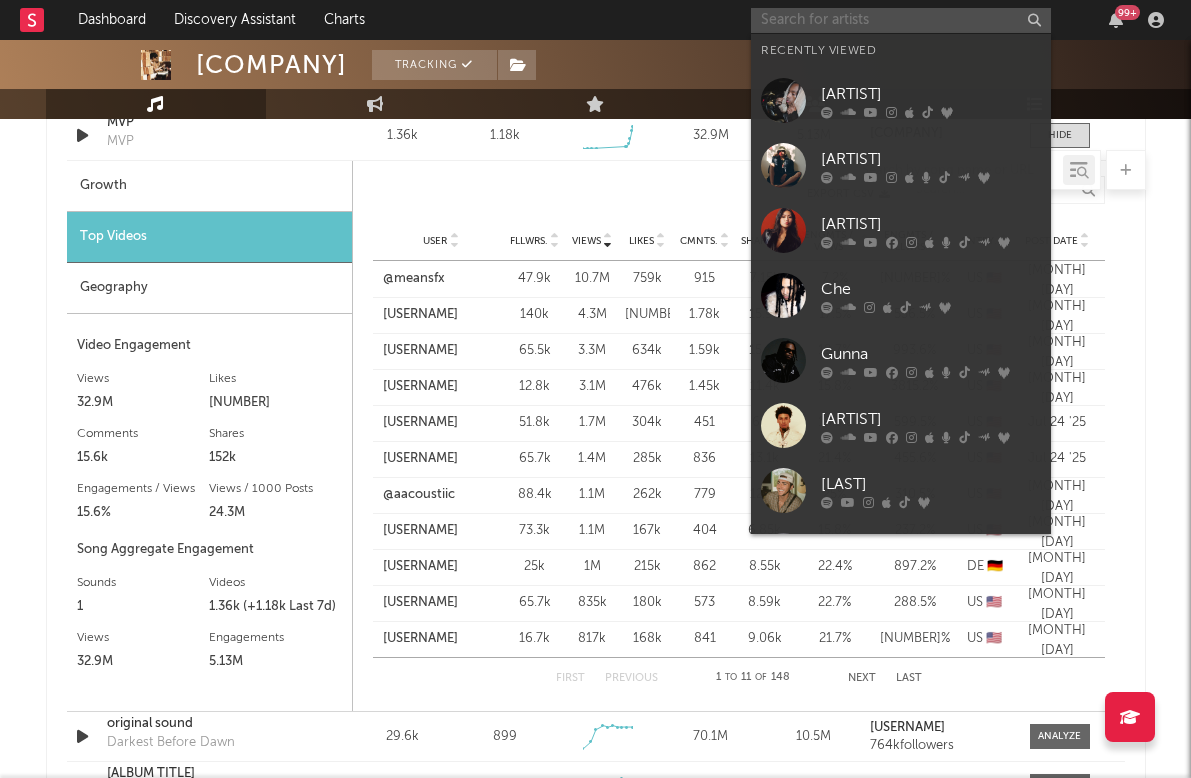 click at bounding box center [901, 20] 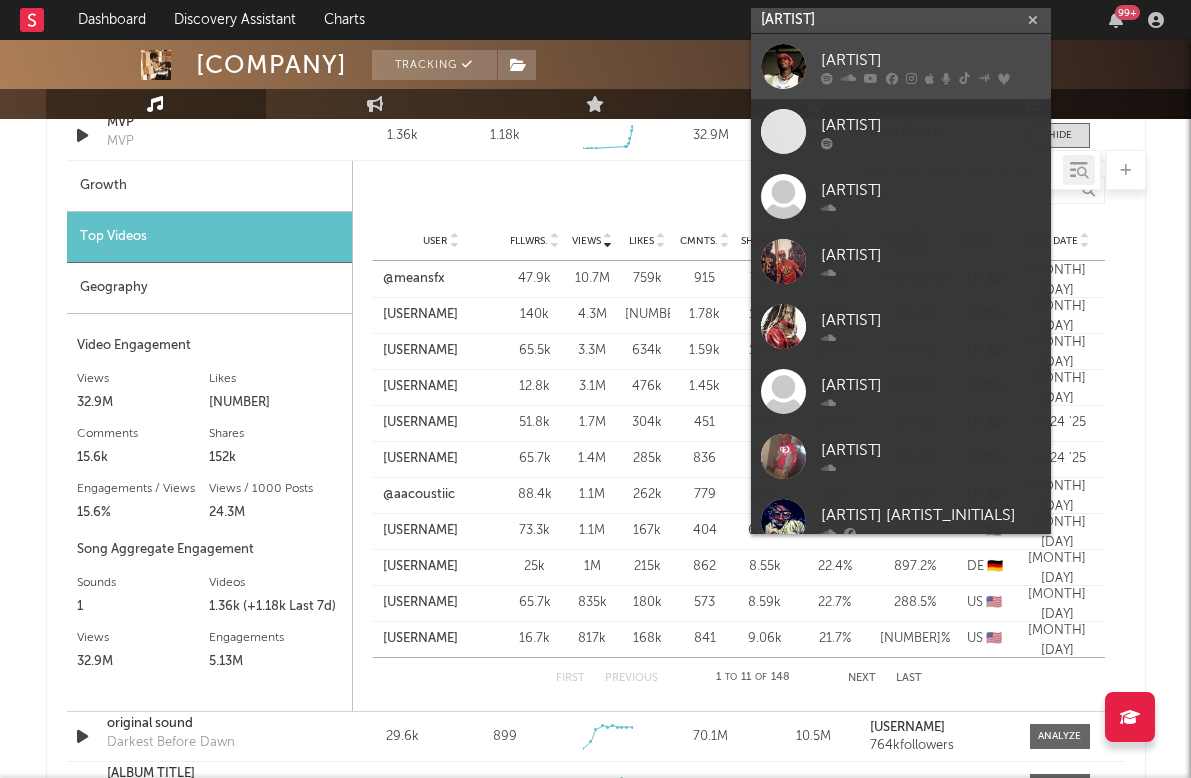 type on "[ARTIST]" 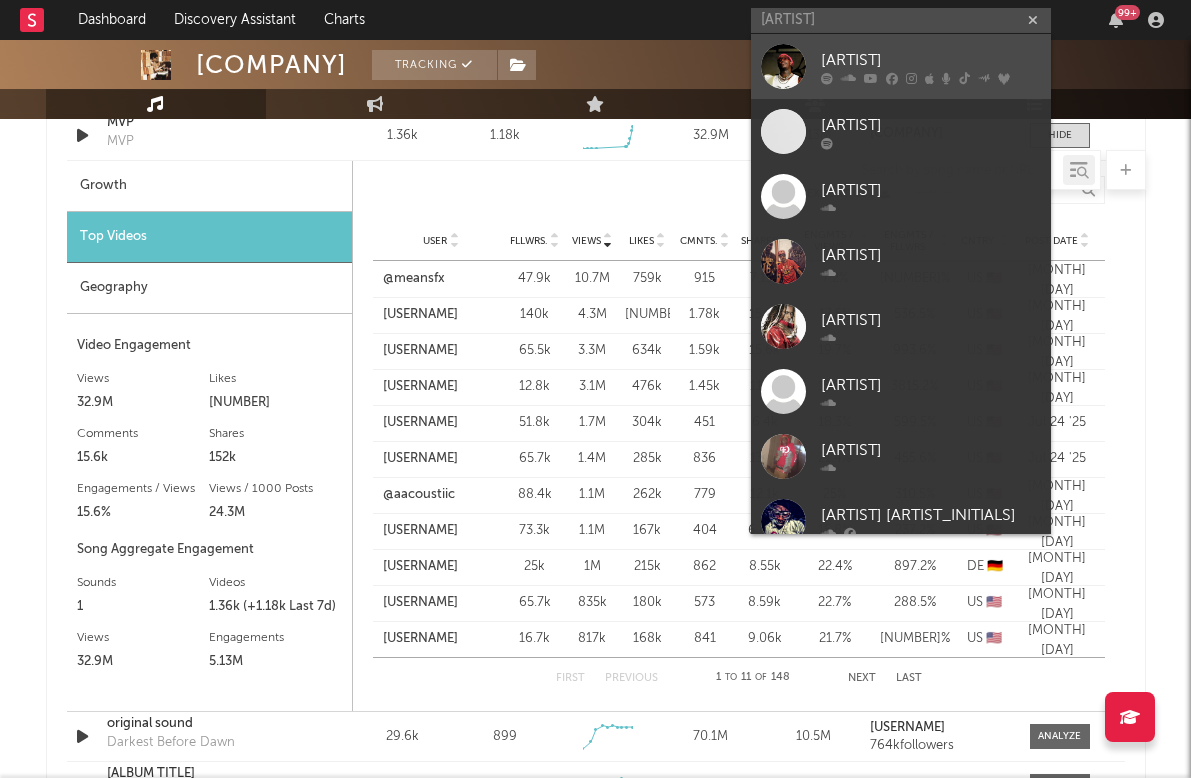 click on "[ARTIST]" at bounding box center (901, 66) 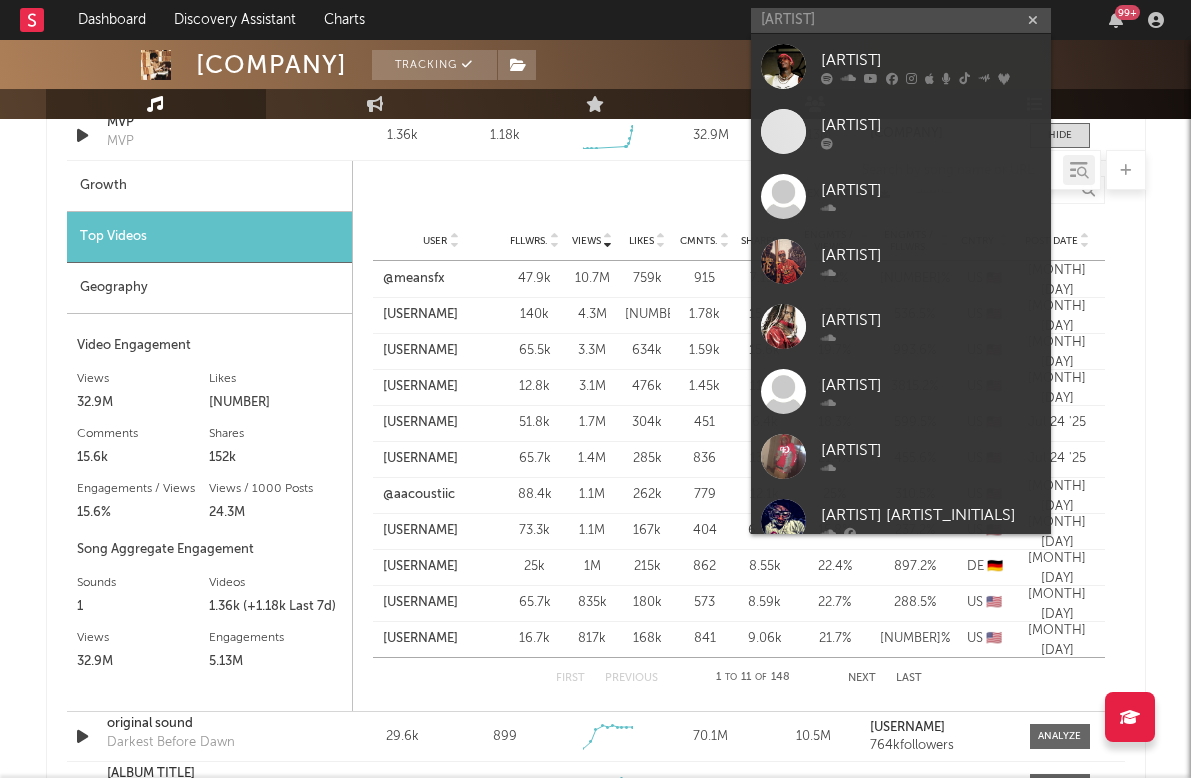 type 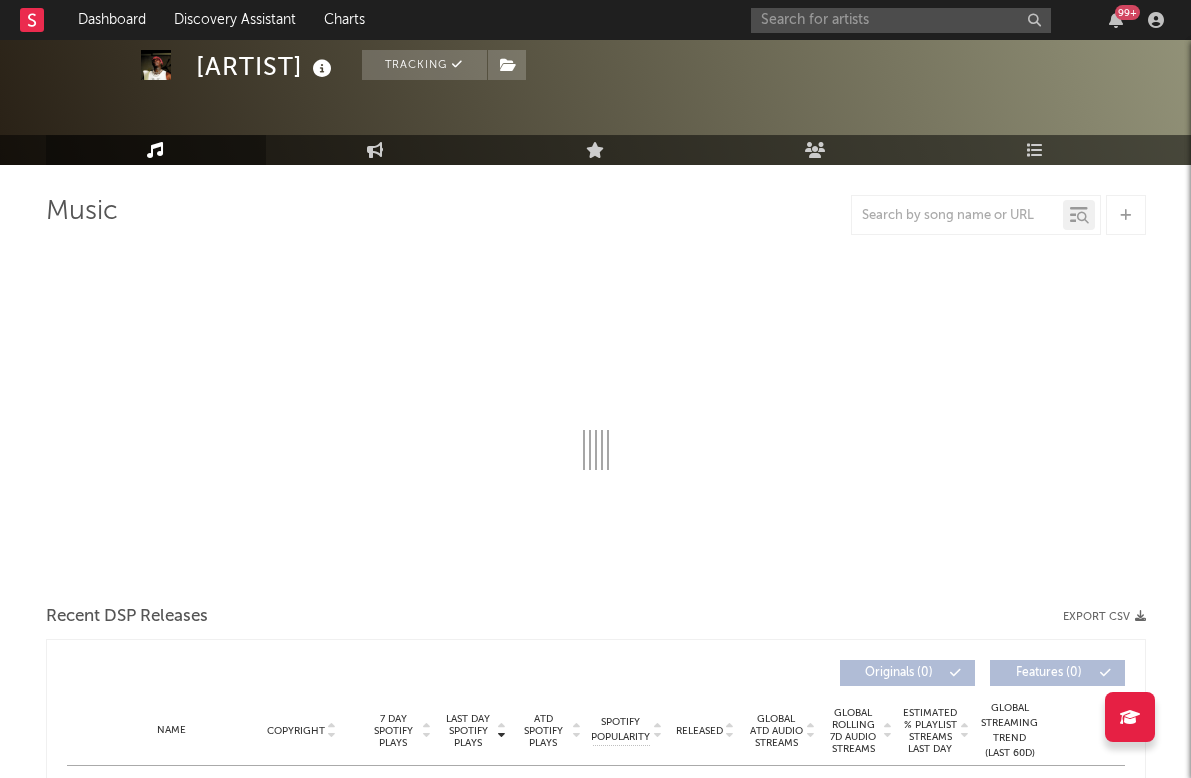 scroll, scrollTop: 76, scrollLeft: 0, axis: vertical 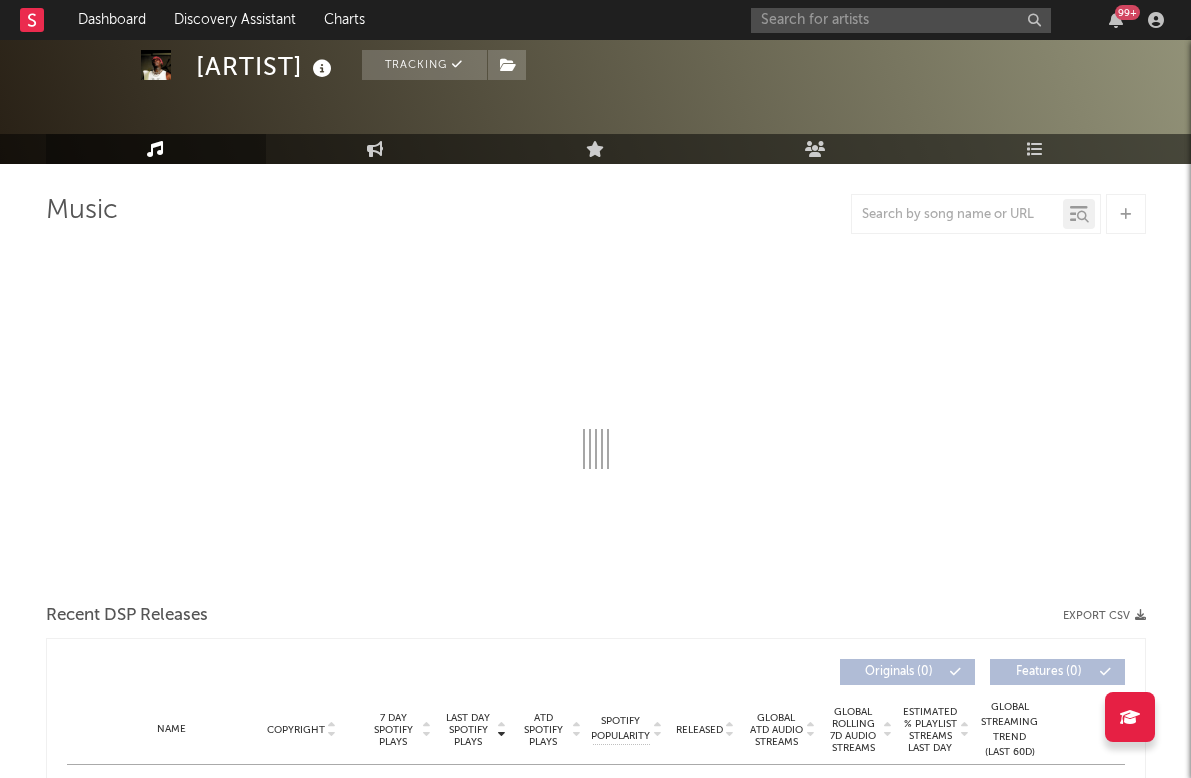 select on "6m" 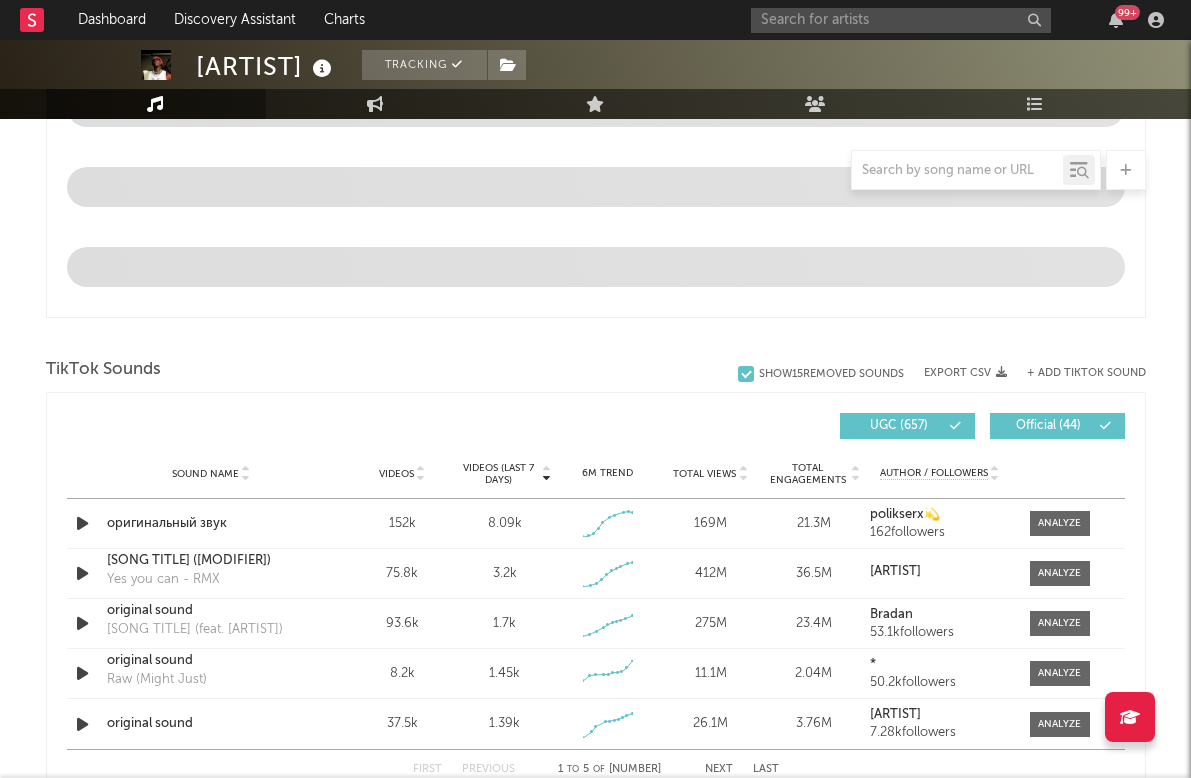 scroll, scrollTop: 1139, scrollLeft: 0, axis: vertical 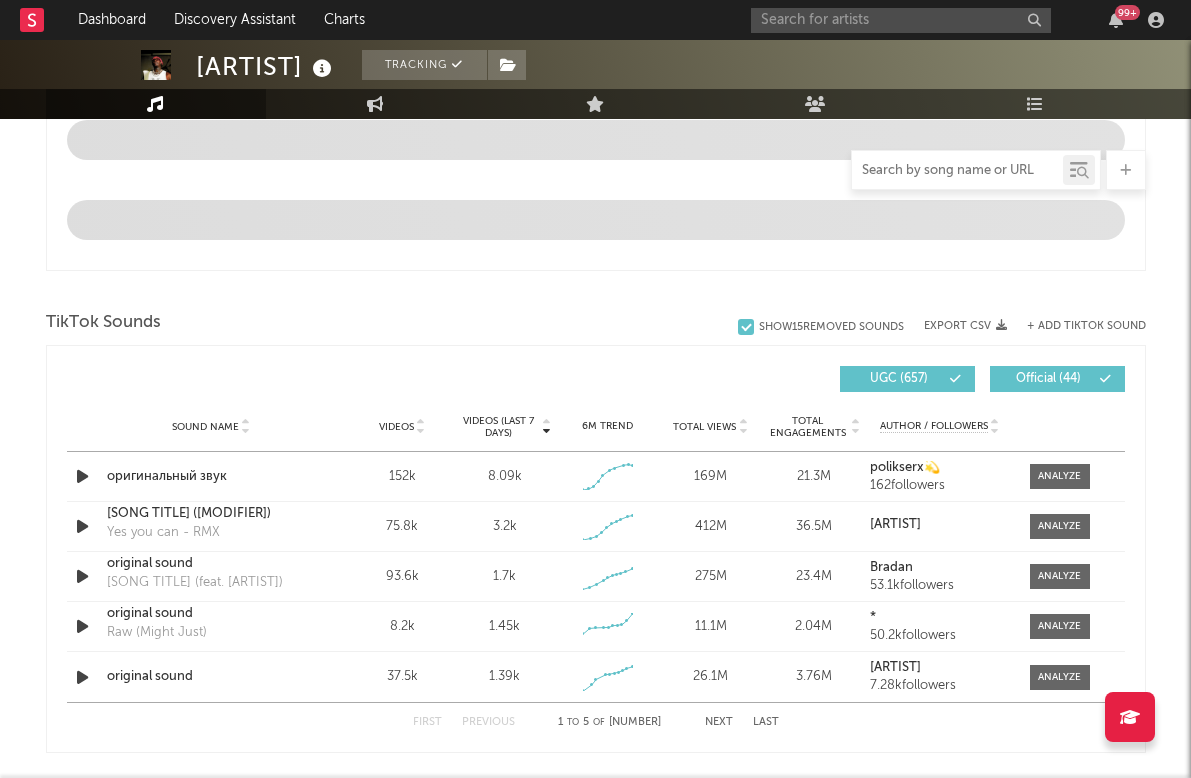 click at bounding box center (957, 171) 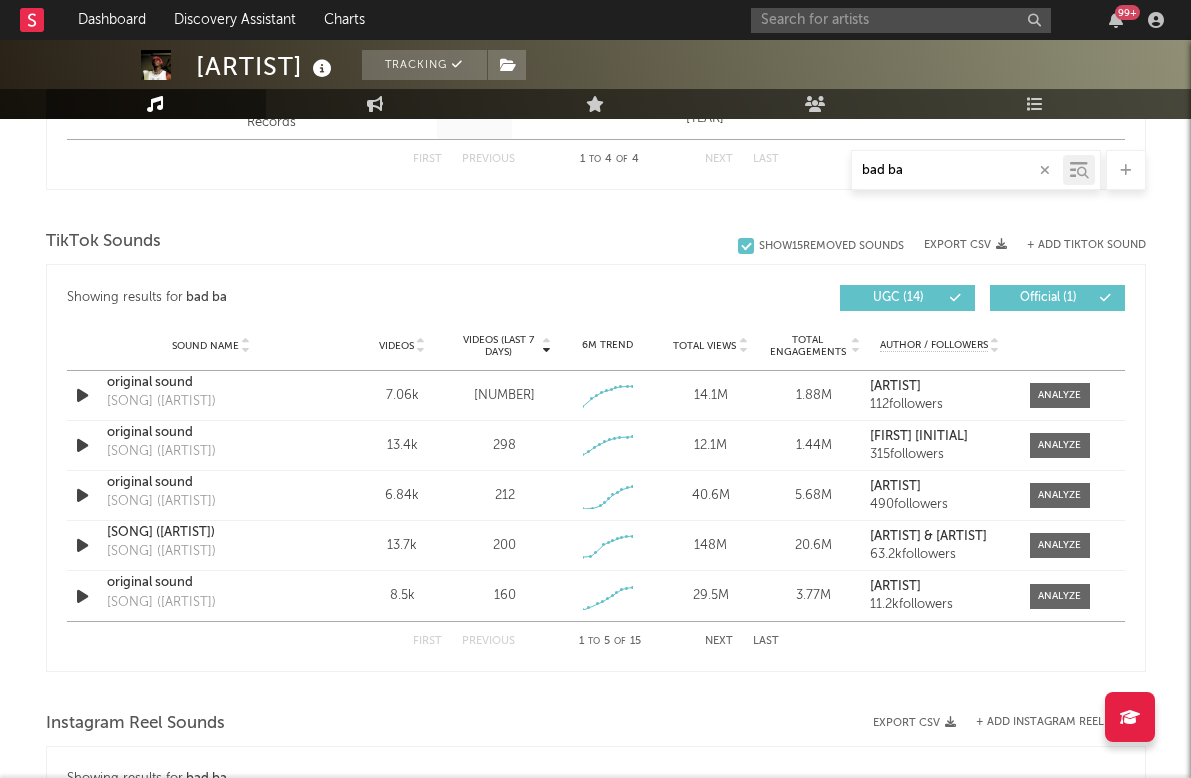scroll, scrollTop: 1185, scrollLeft: 0, axis: vertical 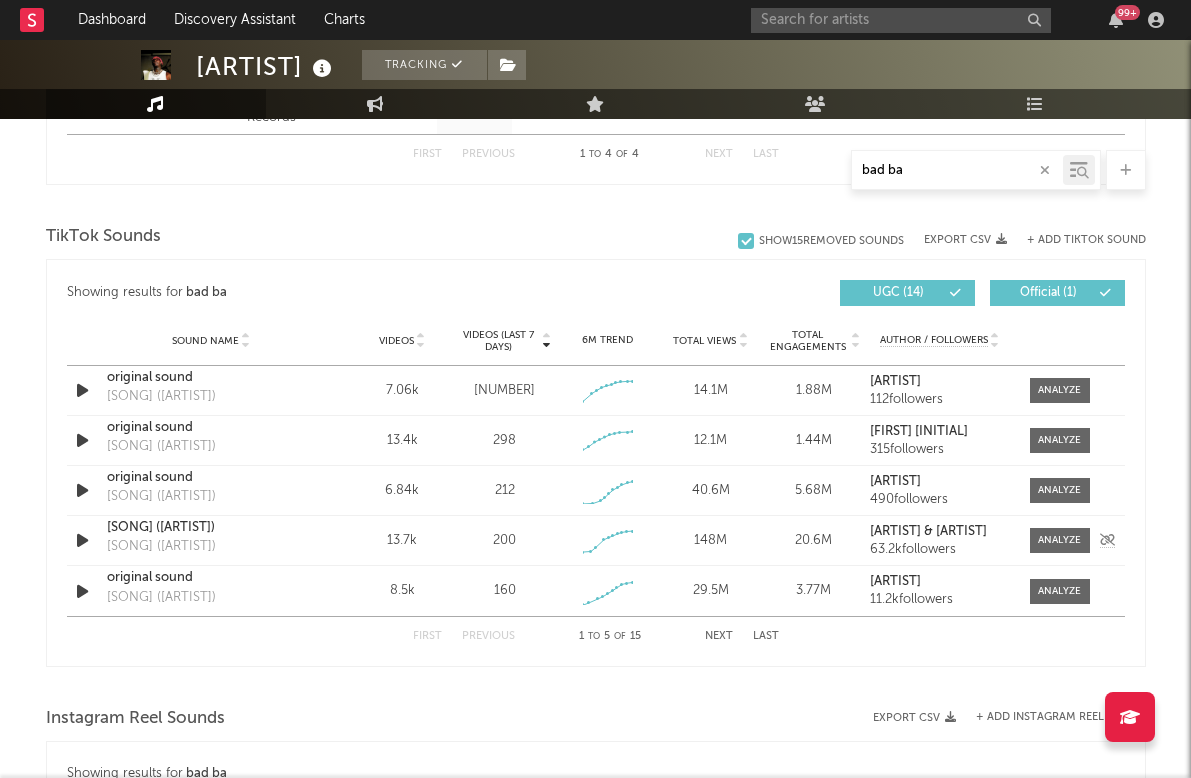type on "bad ba" 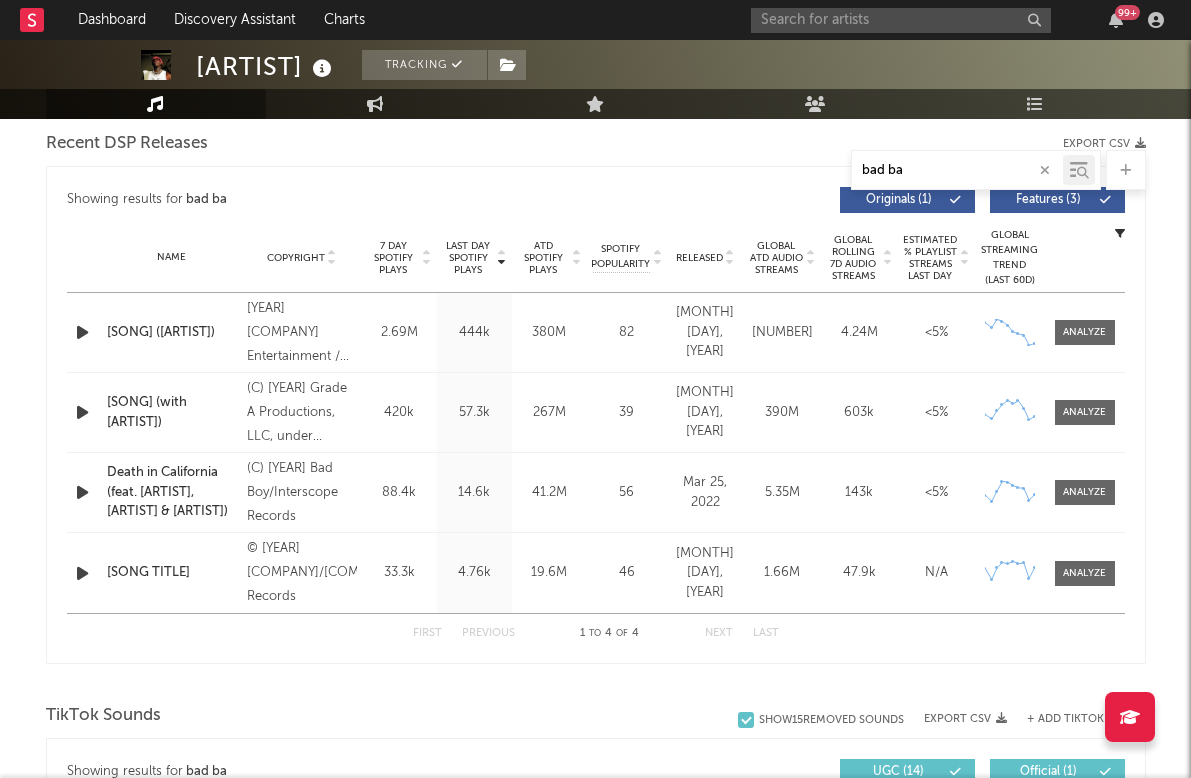 scroll, scrollTop: 587, scrollLeft: 0, axis: vertical 